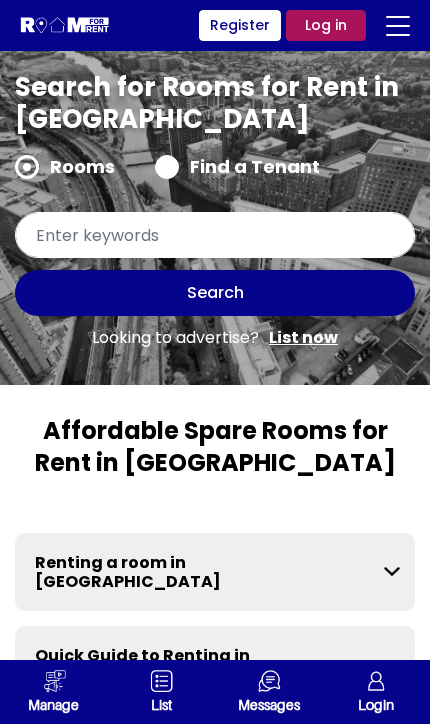 scroll, scrollTop: 0, scrollLeft: 0, axis: both 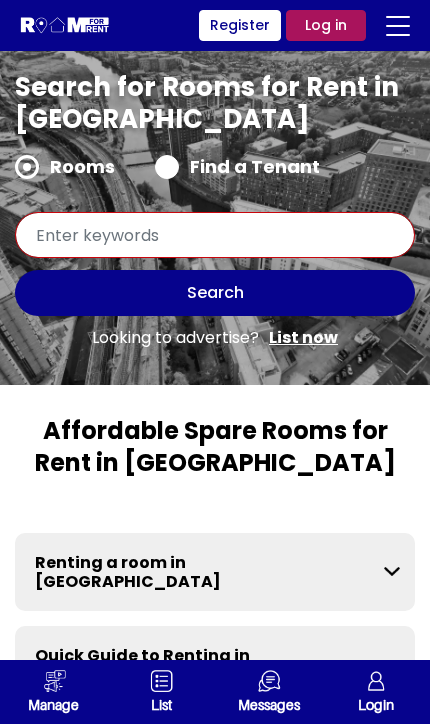 click at bounding box center [215, 235] 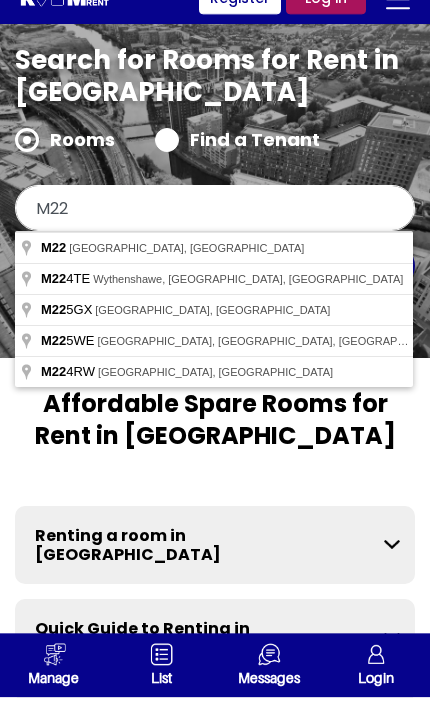 type on "Wythenshawe, Manchester M22 4TE, [GEOGRAPHIC_DATA]" 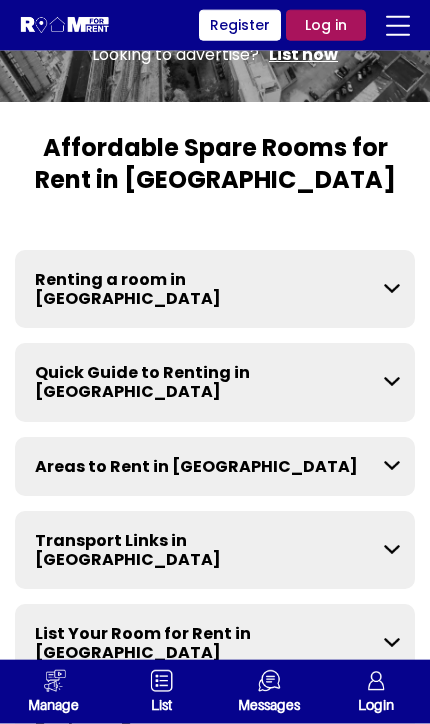 scroll, scrollTop: 284, scrollLeft: 0, axis: vertical 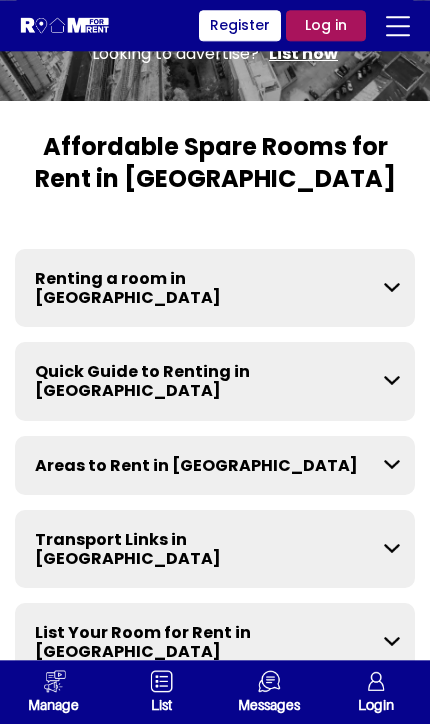 click on "Areas to Rent in Manchester" at bounding box center [215, 465] 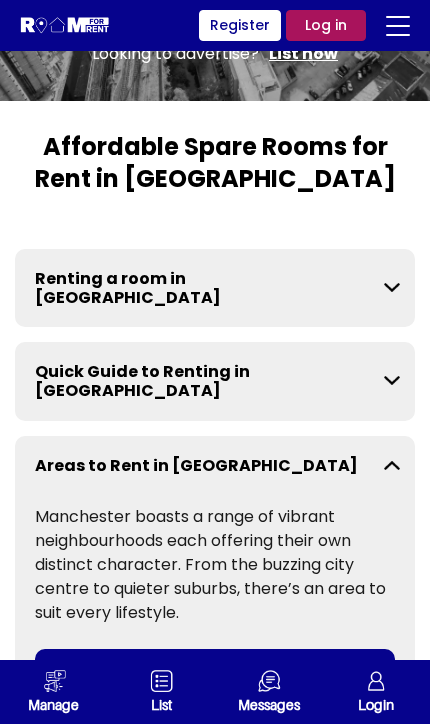 click on "Areas to Rent in Manchester" at bounding box center [215, 465] 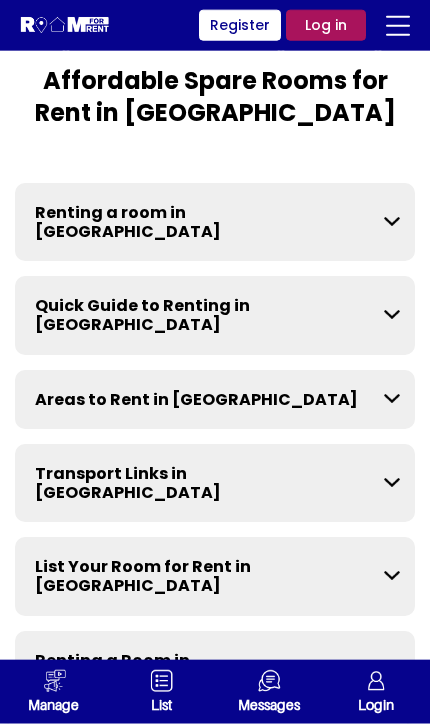 scroll, scrollTop: 351, scrollLeft: 0, axis: vertical 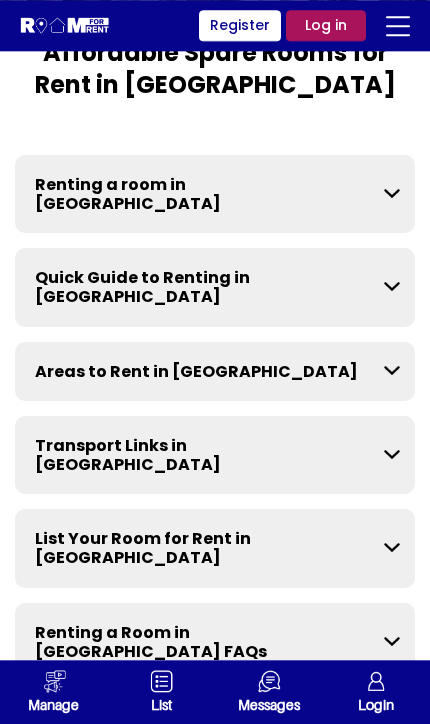 click on "Transport Links in Manchester" at bounding box center (215, 455) 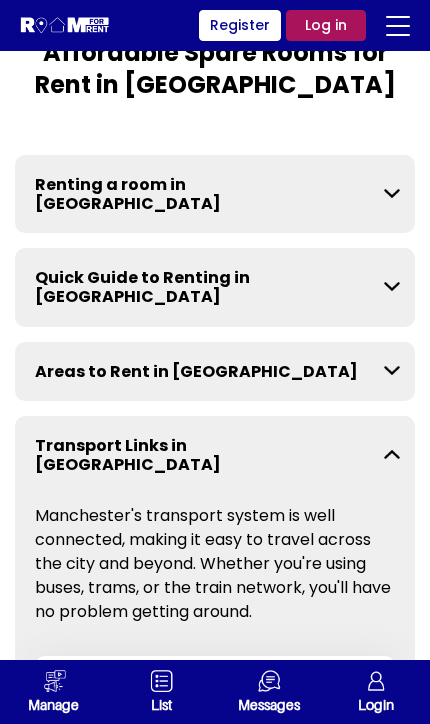 click on "Transport Links in Manchester" at bounding box center [215, 455] 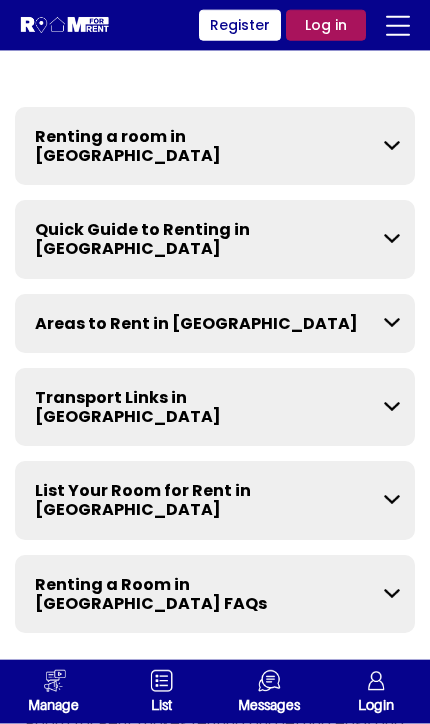 scroll, scrollTop: 427, scrollLeft: 0, axis: vertical 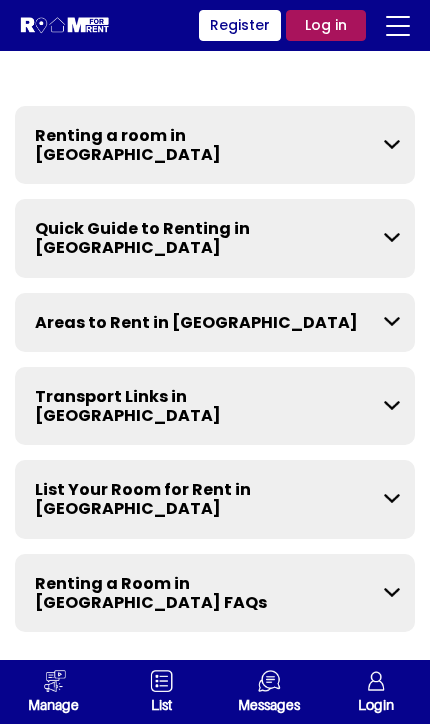click on "Renting a Room in Manchester FAQs" at bounding box center (215, 593) 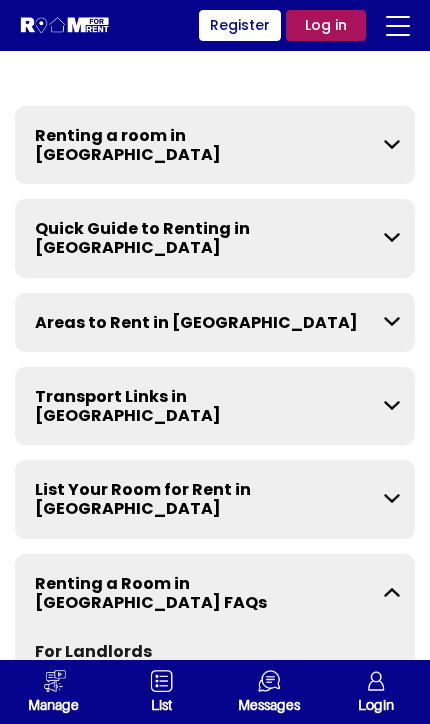 click on "Renting a Room in Manchester FAQs" at bounding box center (215, 593) 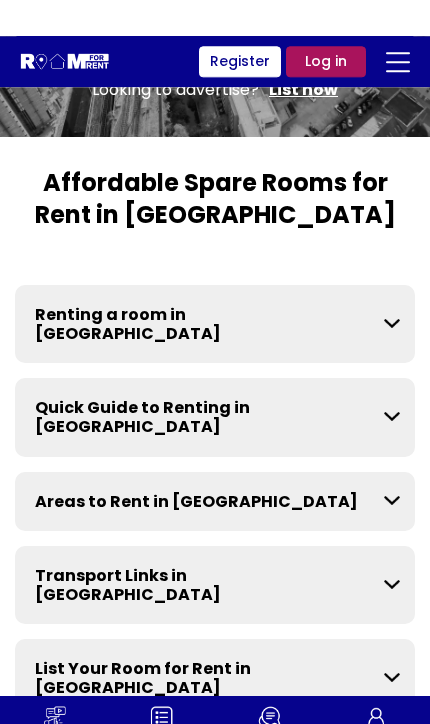 scroll, scrollTop: 285, scrollLeft: 0, axis: vertical 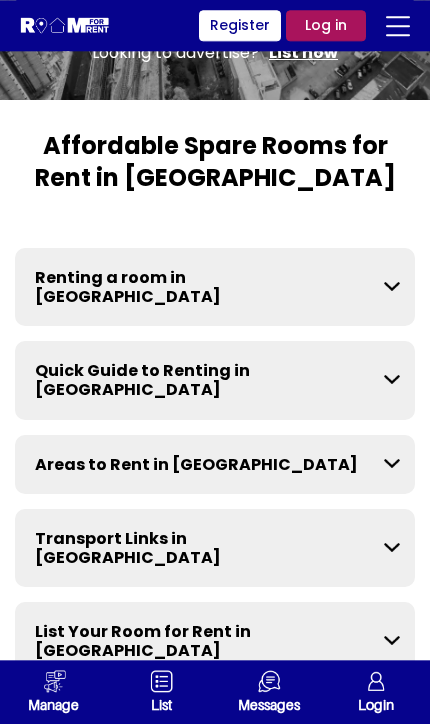 click on "Renting a room in Manchester" at bounding box center (215, 287) 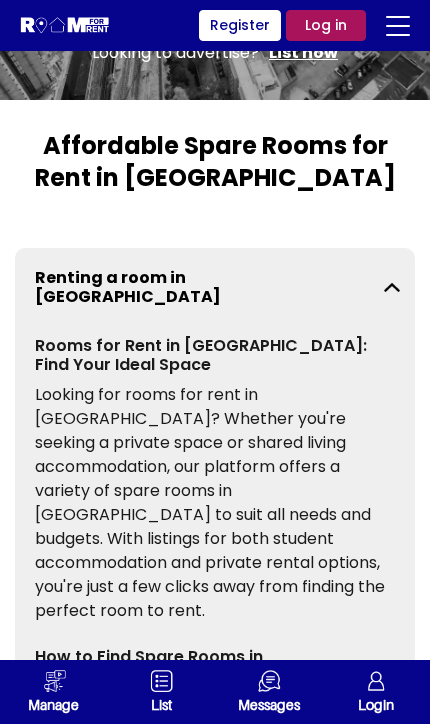 click on "Renting a room in Manchester" at bounding box center [215, 287] 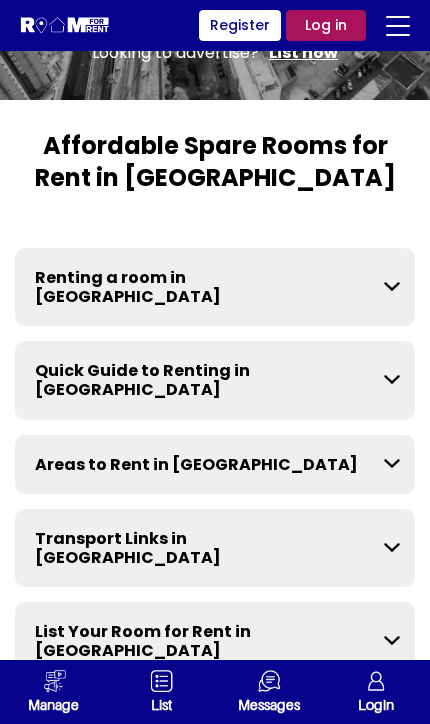 click on "Renting a room in Manchester" at bounding box center [215, 287] 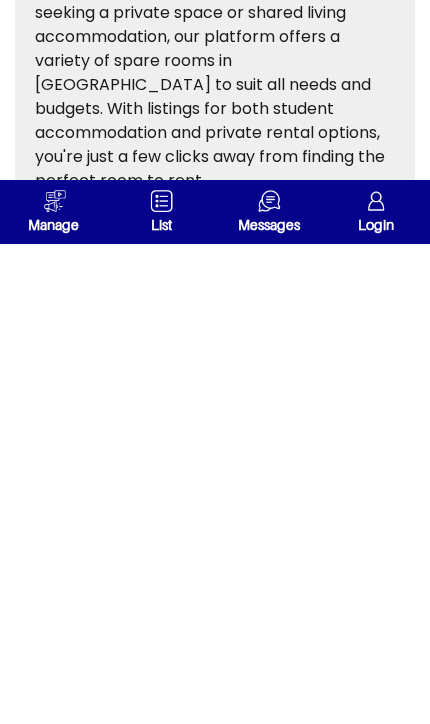 scroll, scrollTop: 207, scrollLeft: 0, axis: vertical 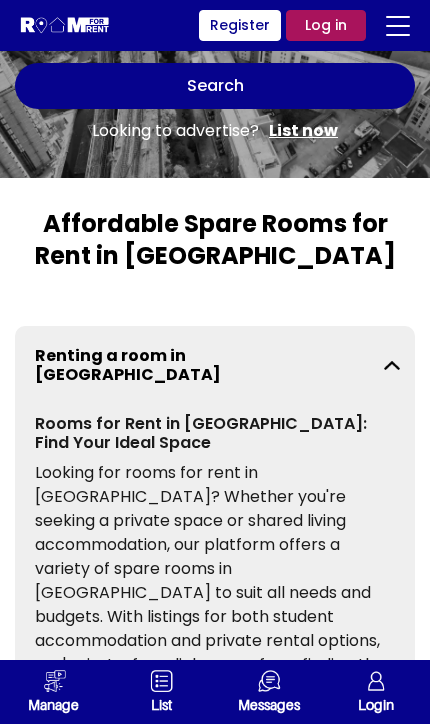 click on "Renting a room in Manchester" at bounding box center [215, 365] 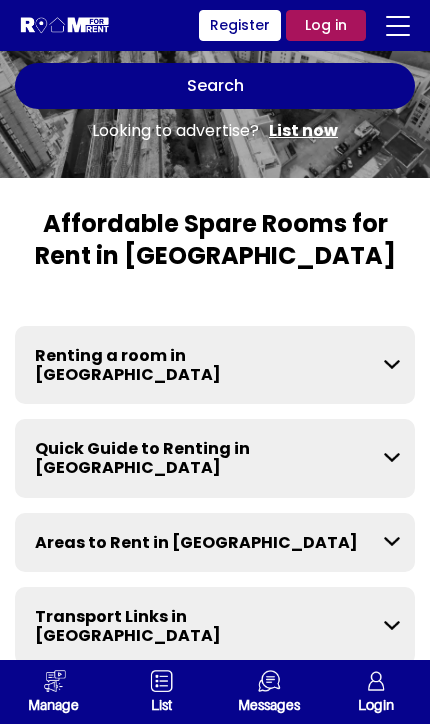 click on "search" at bounding box center [215, 86] 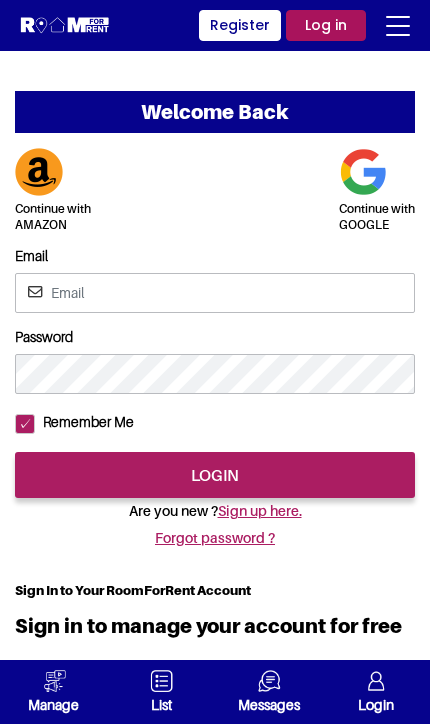 scroll, scrollTop: 0, scrollLeft: 0, axis: both 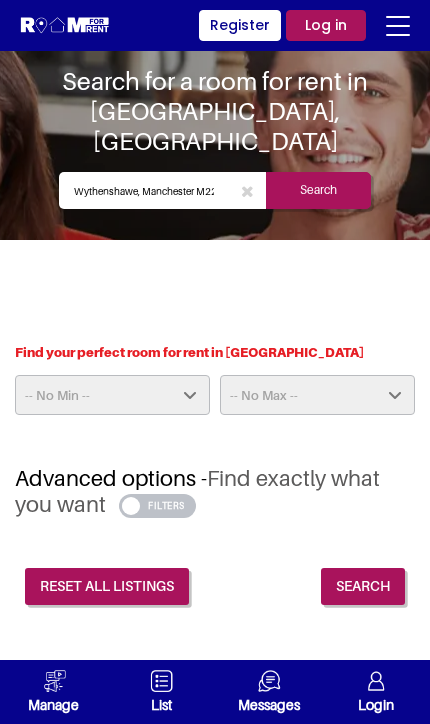click on "Search" at bounding box center (318, 190) 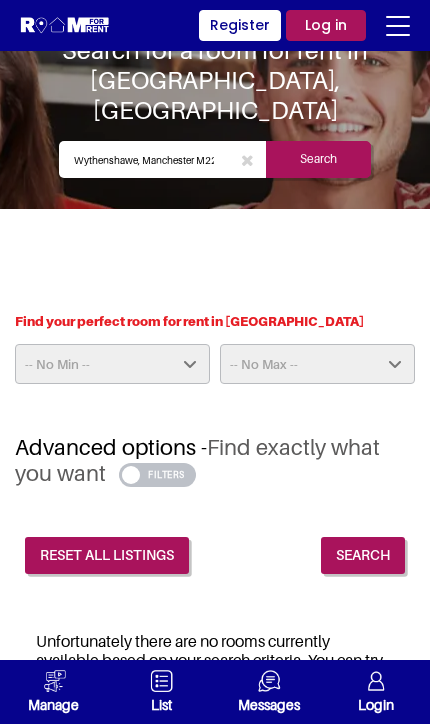 scroll, scrollTop: 36, scrollLeft: 0, axis: vertical 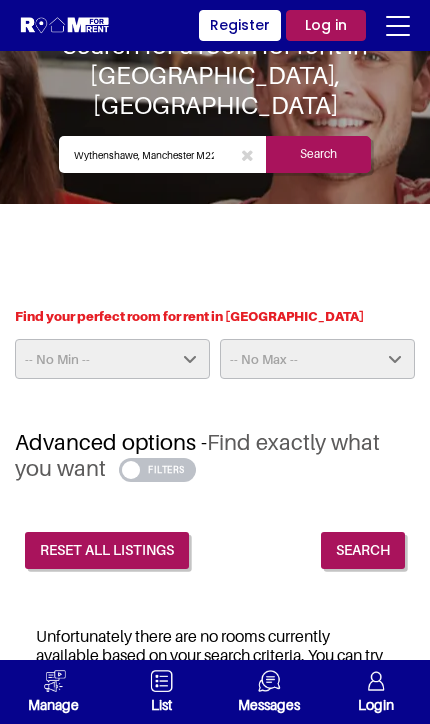click on "-- No Min -- £25 £50 £75 £100 £125 £150 £175 £200 £225 £250 £275 £300 £325 £350 £375 £400 £425 £450 £475 £500 £525 £550 £575 £600 £625 £650 £675 £700 £725 £750 £775 £800 £825 £850 £875 £900 £925 £950 £975 £1000" at bounding box center [112, 359] 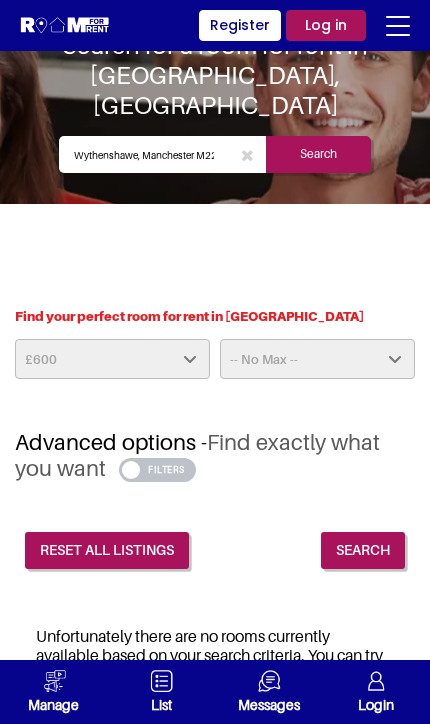 click on "-- No Max -- £50 £75 £100 £125 £150 £175 £200 £225 £250 £275 £300 £325 £350 £375 £400 £425 £450 £475 £500 £525 £550 £575 £600 £625 £650 £675 £700 £725 £750 £775 £800 £825 £850 £875 £900 £925 £950 £975 £1000 £1000+" at bounding box center [317, 359] 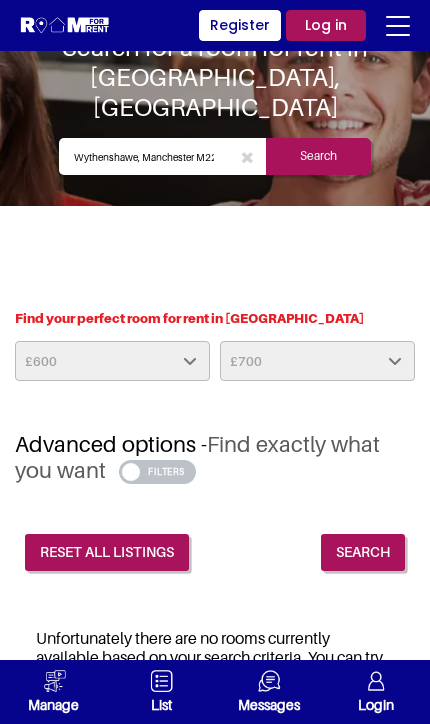 scroll, scrollTop: 33, scrollLeft: 0, axis: vertical 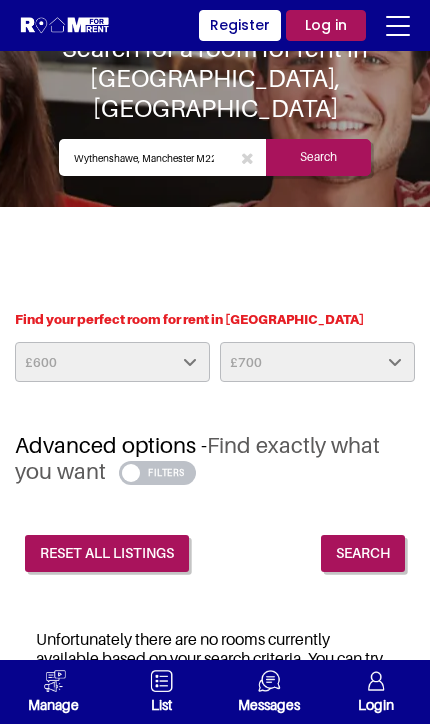 click on "-- No Max -- £50 £75 £100 £125 £150 £175 £200 £225 £250 £275 £300 £325 £350 £375 £400 £425 £450 £475 £500 £525 £550 £575 £600 £625 £650 £675 £700 £725 £750 £775 £800 £825 £850 £875 £900 £925 £950 £975 £1000 £1000+" at bounding box center (317, 362) 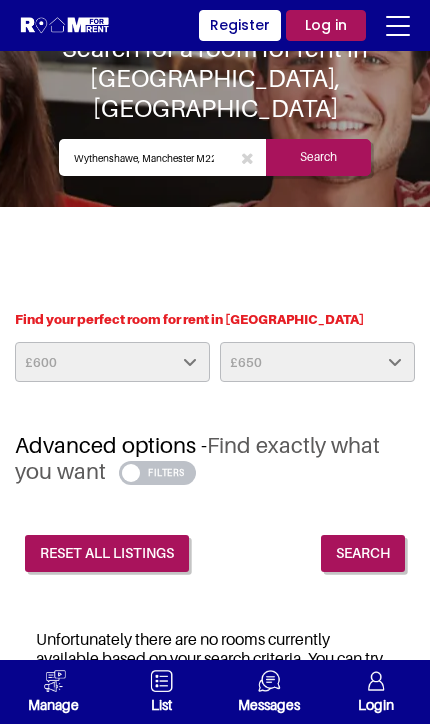 click on "Search" at bounding box center [363, 553] 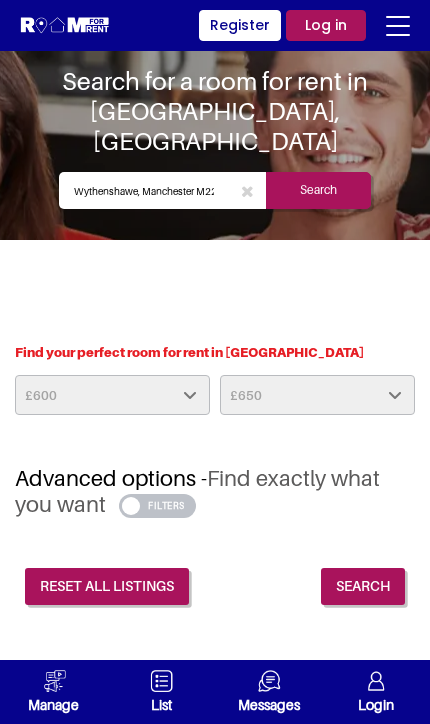 scroll, scrollTop: 0, scrollLeft: 0, axis: both 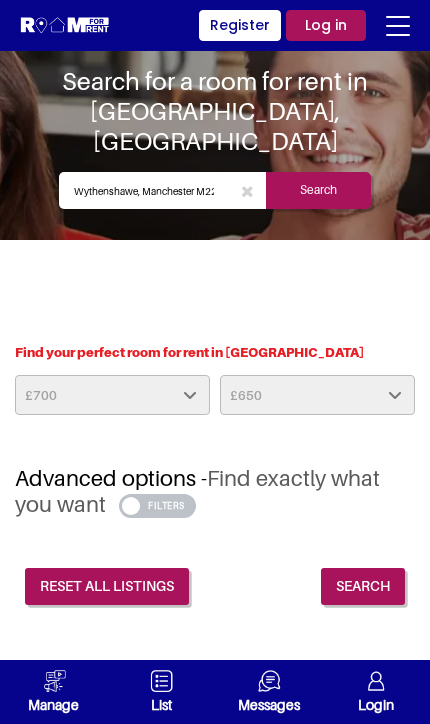 click on "-- No Max -- £50 £75 £100 £125 £150 £175 £200 £225 £250 £275 £300 £325 £350 £375 £400 £425 £450 £475 £500 £525 £550 £575 £600 £625 £650 £675 £700 £725 £750 £775 £800 £825 £850 £875 £900 £925 £950 £975 £1000 £1000+" at bounding box center (317, 395) 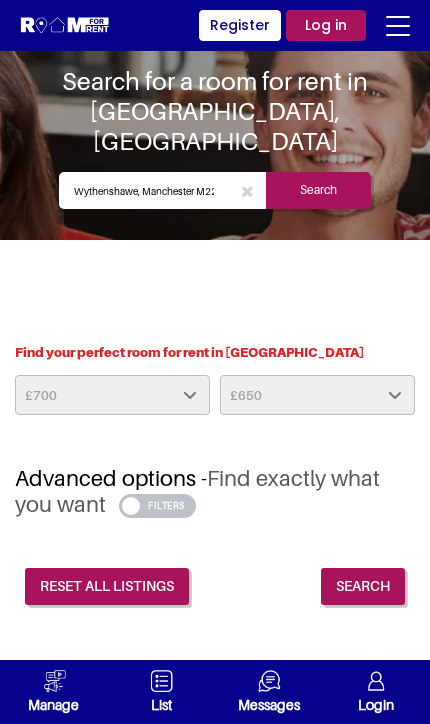 select on "800" 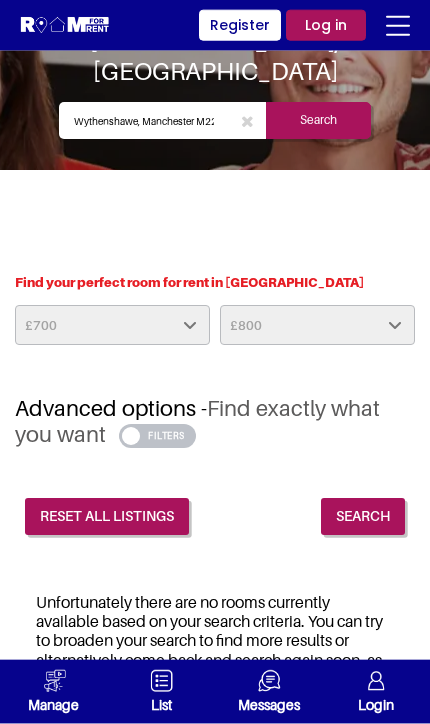 scroll, scrollTop: 71, scrollLeft: 0, axis: vertical 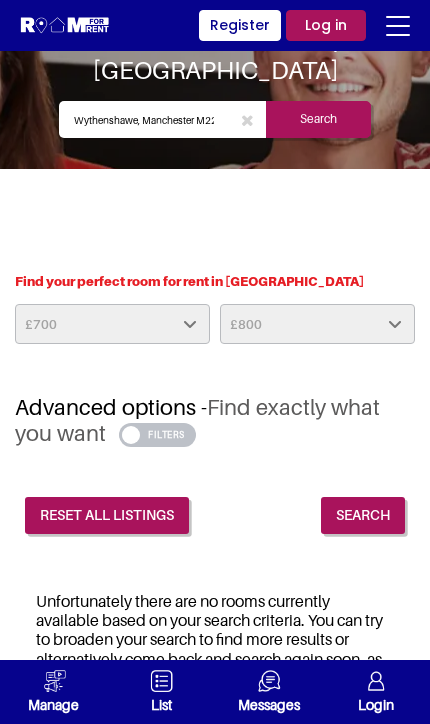 click on "Search" at bounding box center [363, 515] 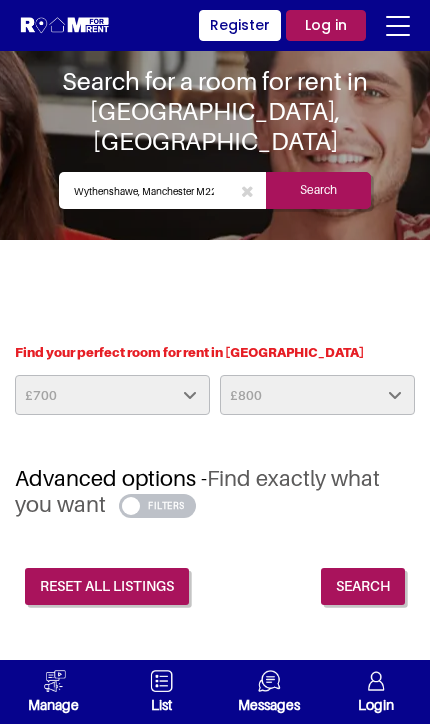 scroll, scrollTop: 108, scrollLeft: 0, axis: vertical 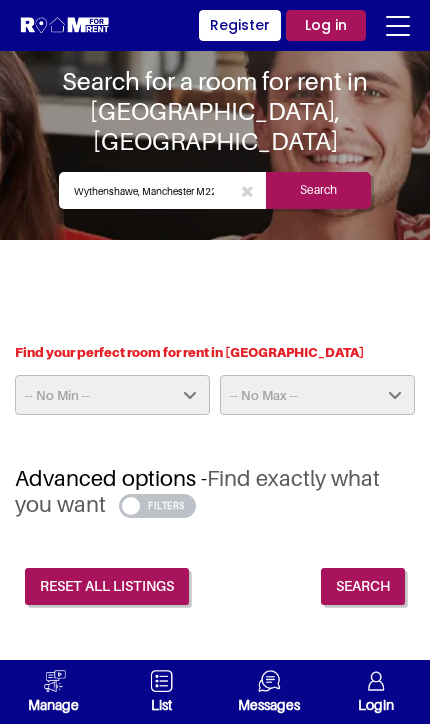 click on "-- No Min -- £25 £50 £75 £100 £125 £150 £175 £200 £225 £250 £275 £300 £325 £350 £375 £400 £425 £450 £475 £500 £525 £550 £575 £600 £625 £650 £675 £700 £725 £750 £775 £800 £825 £850 £875 £900 £925 £950 £975 £1000" at bounding box center [112, 395] 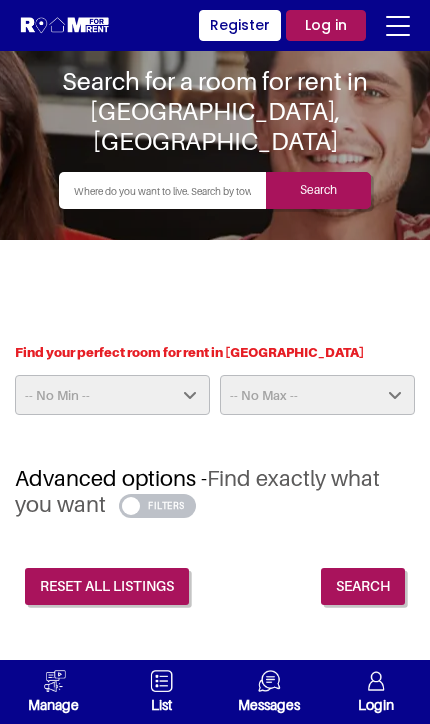 click at bounding box center (163, 190) 